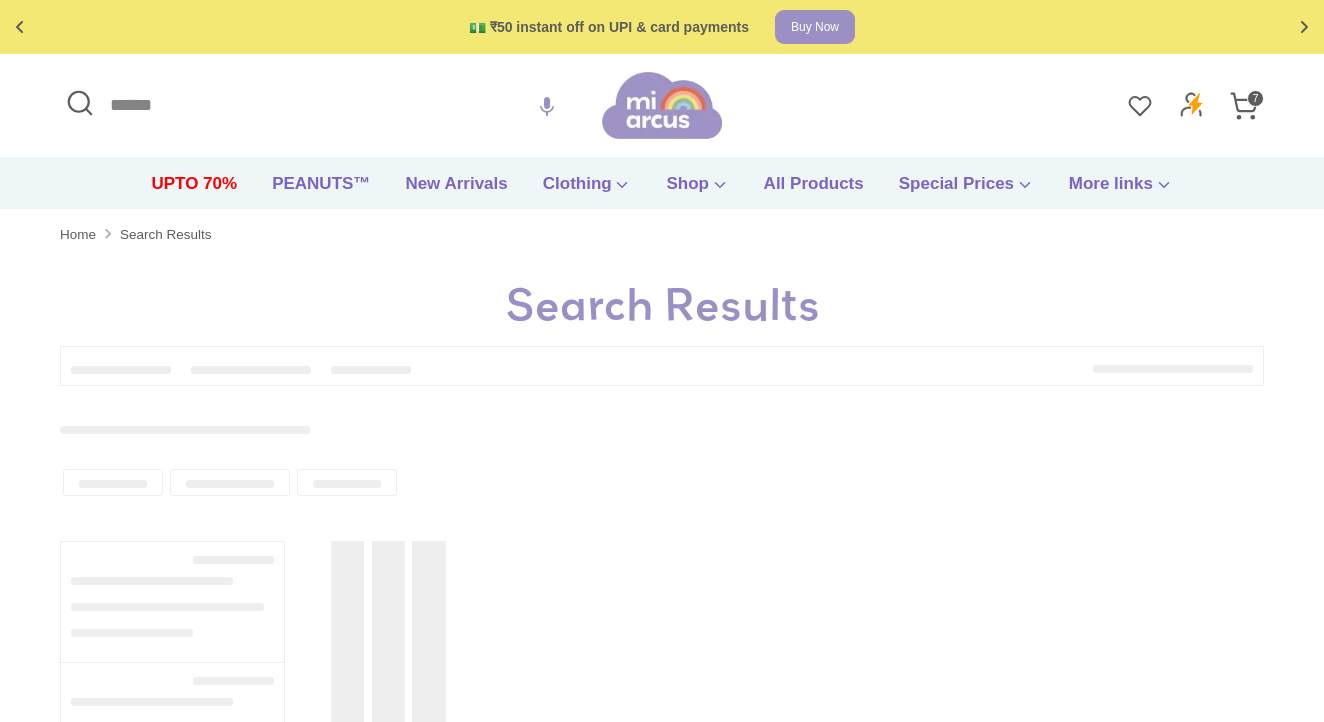 type on "*******" 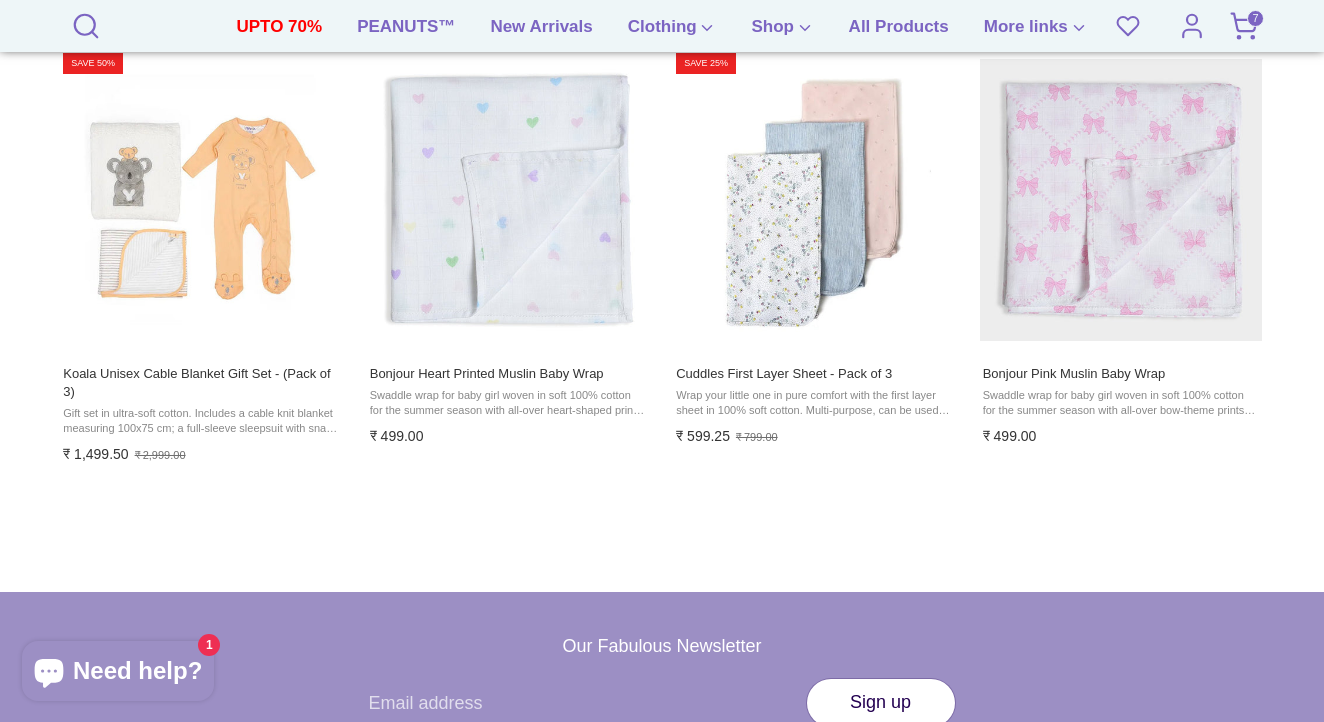 scroll, scrollTop: 482, scrollLeft: 0, axis: vertical 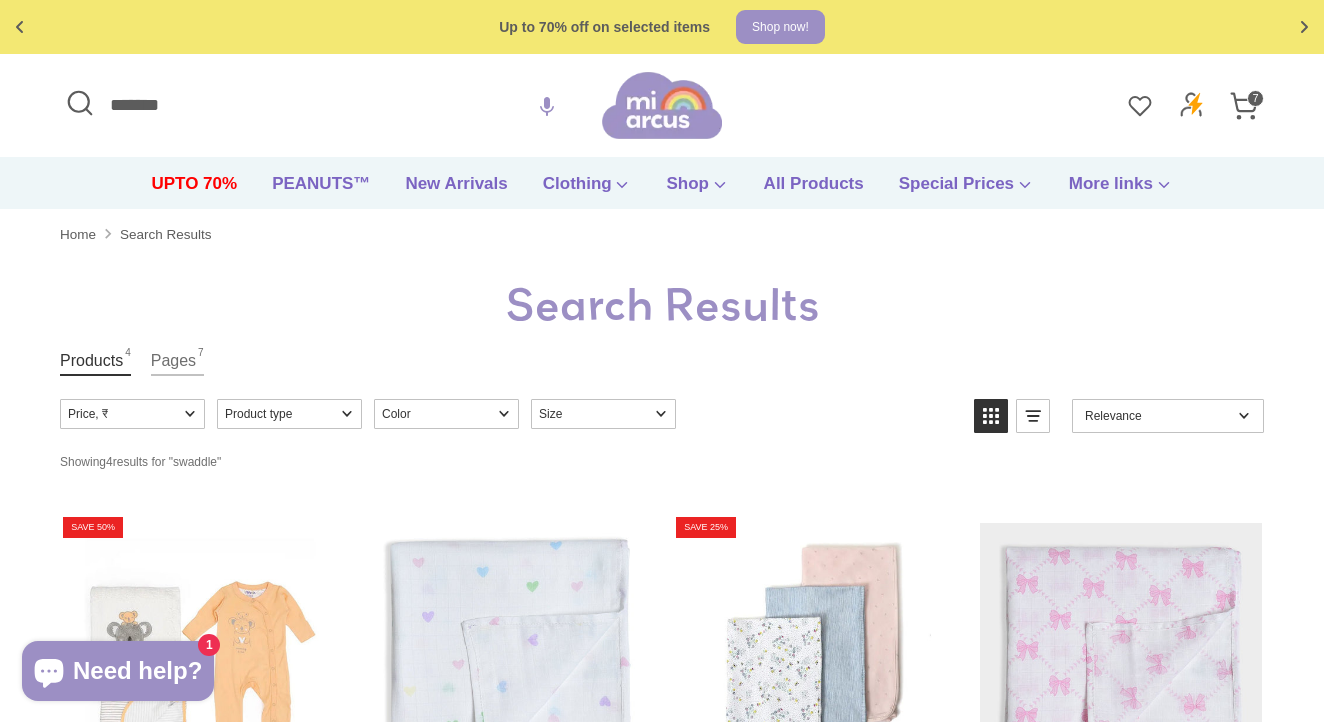 click on "*******" at bounding box center (331, 105) 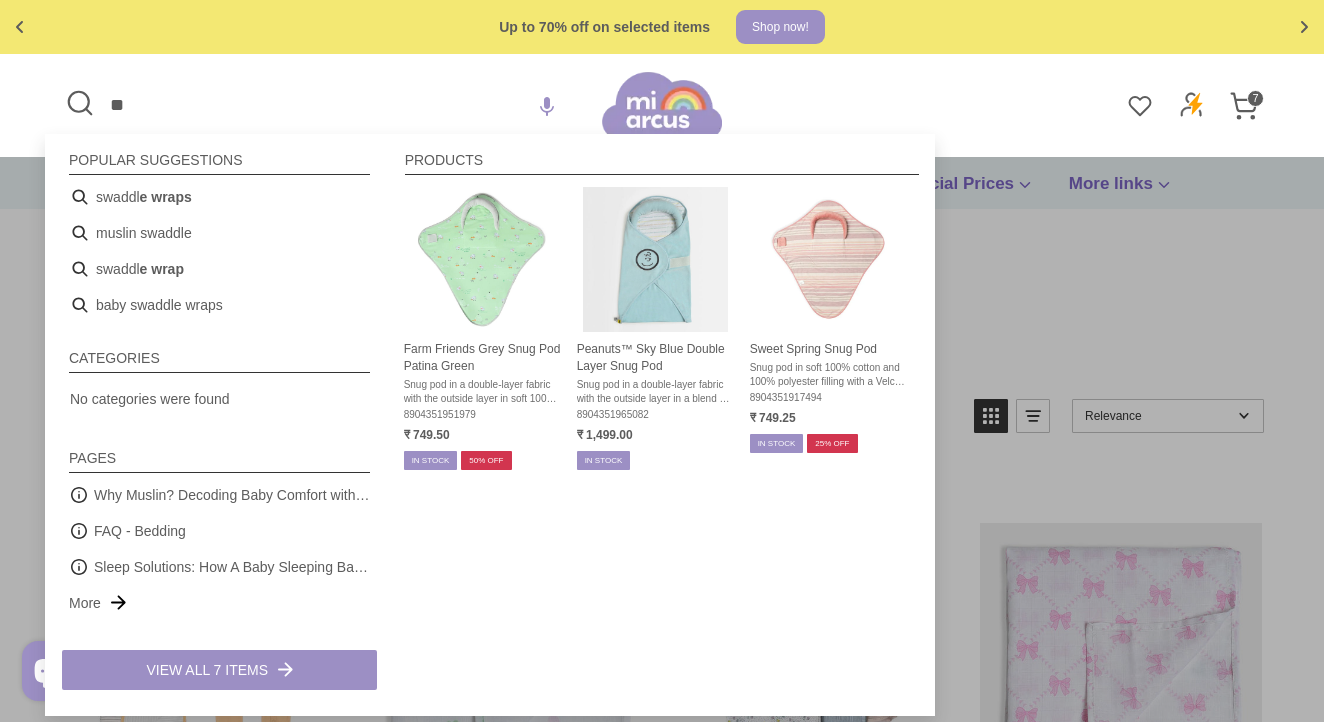 type on "*" 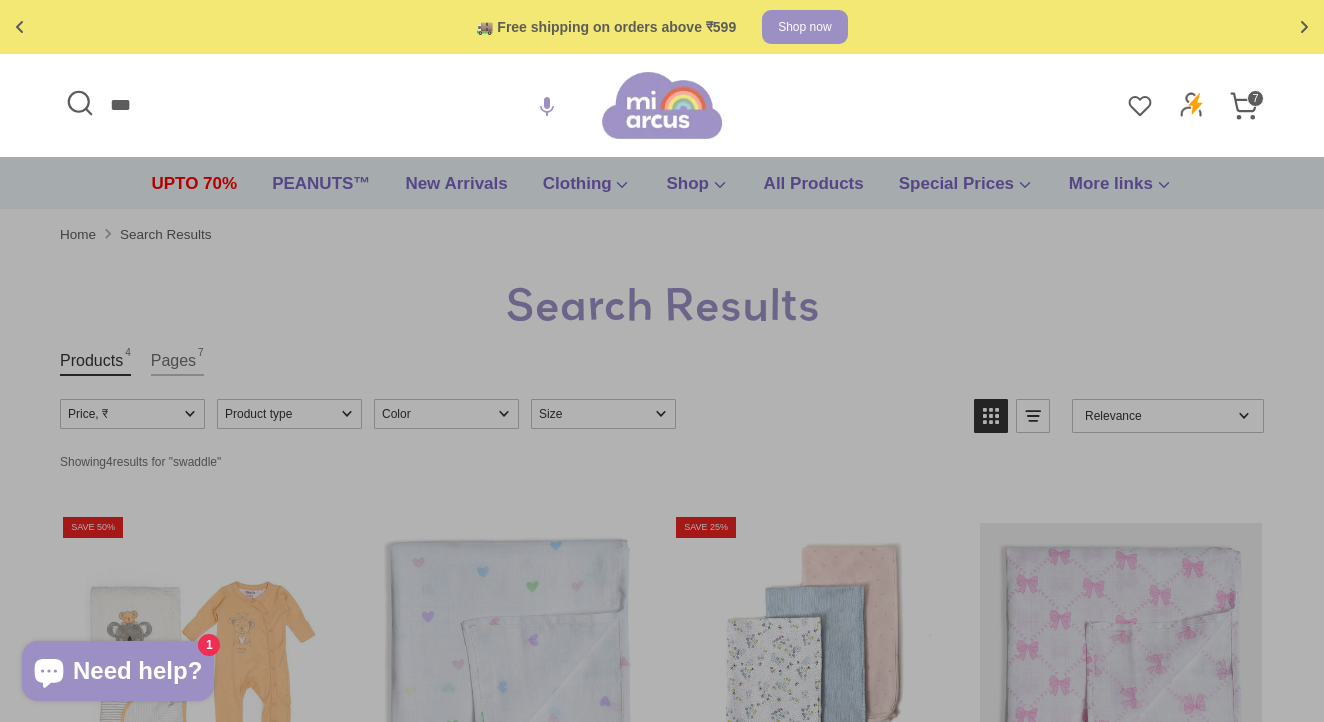 type on "****" 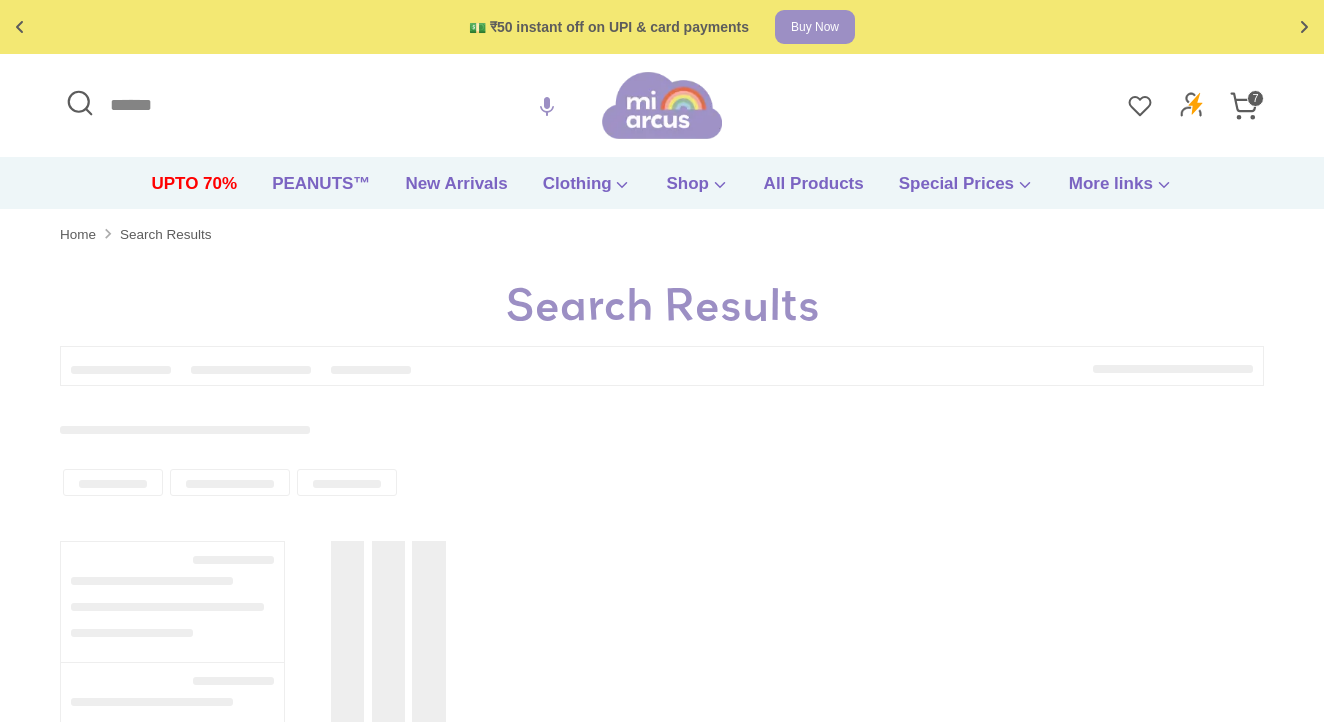 type on "****" 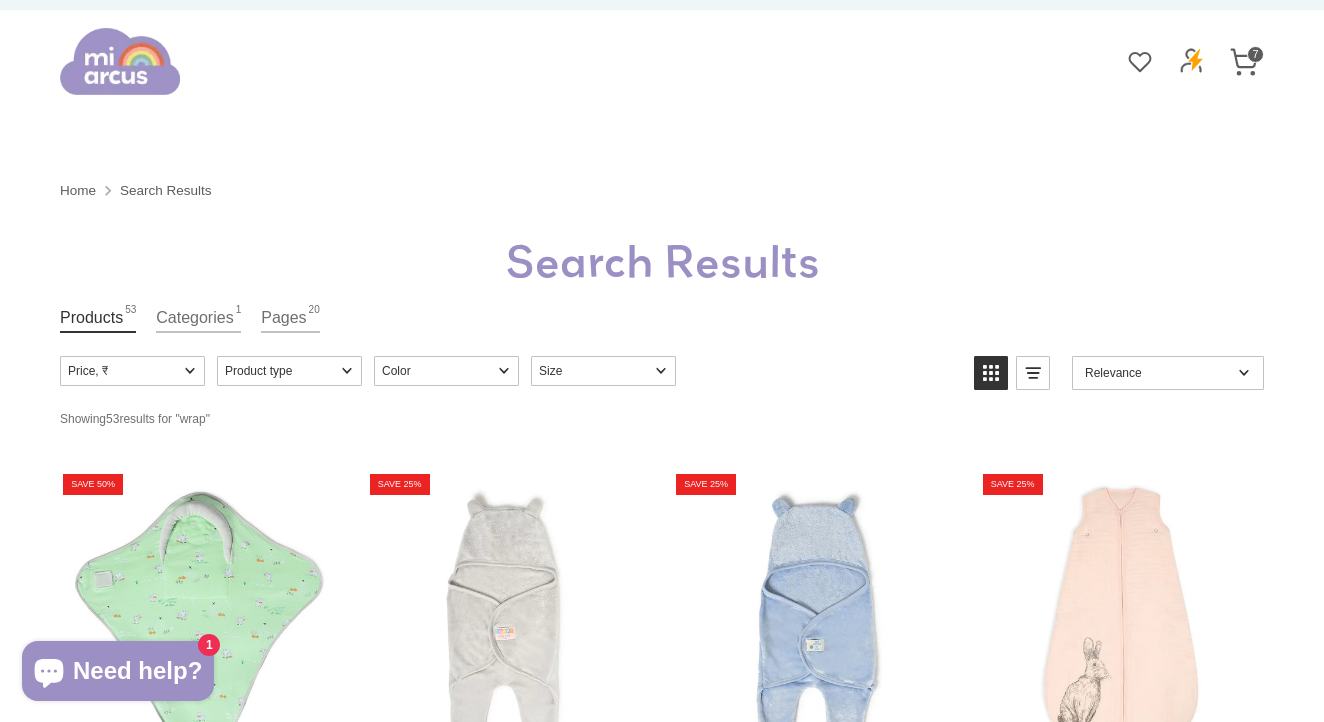 scroll, scrollTop: 429, scrollLeft: 0, axis: vertical 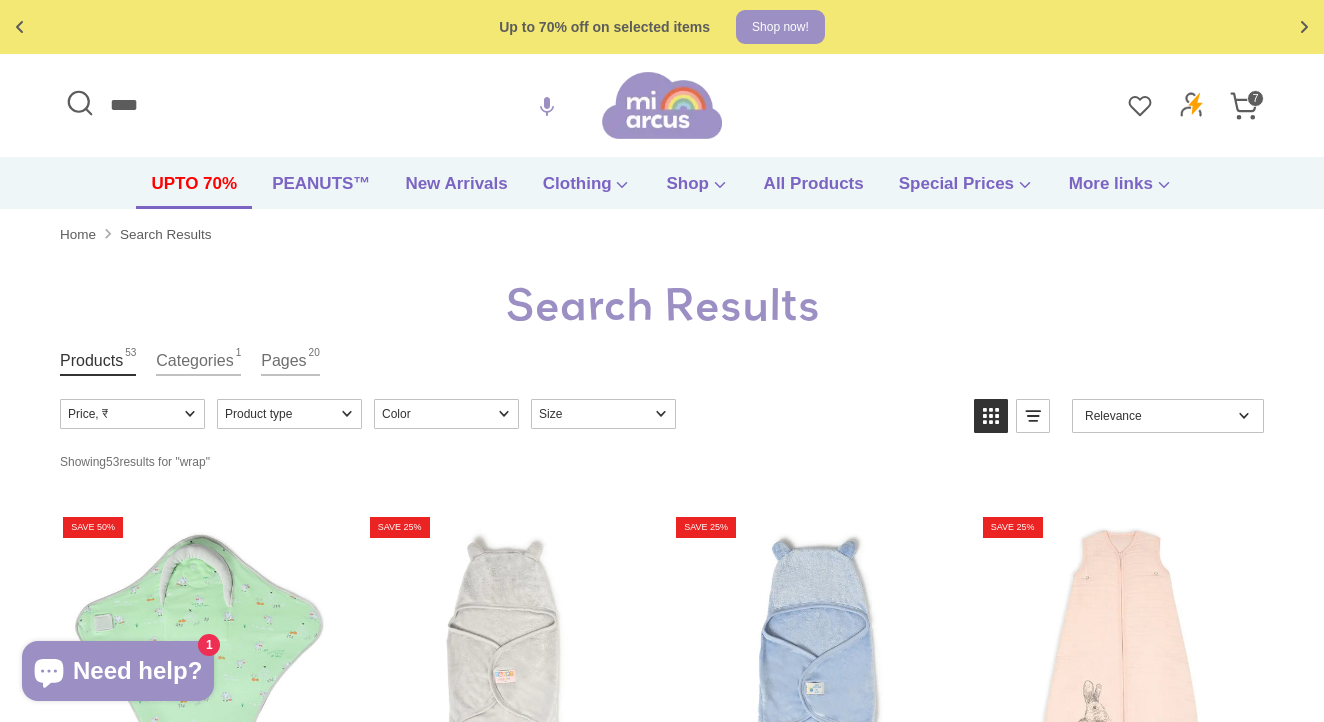 click on "UPTO 70%" at bounding box center [194, 190] 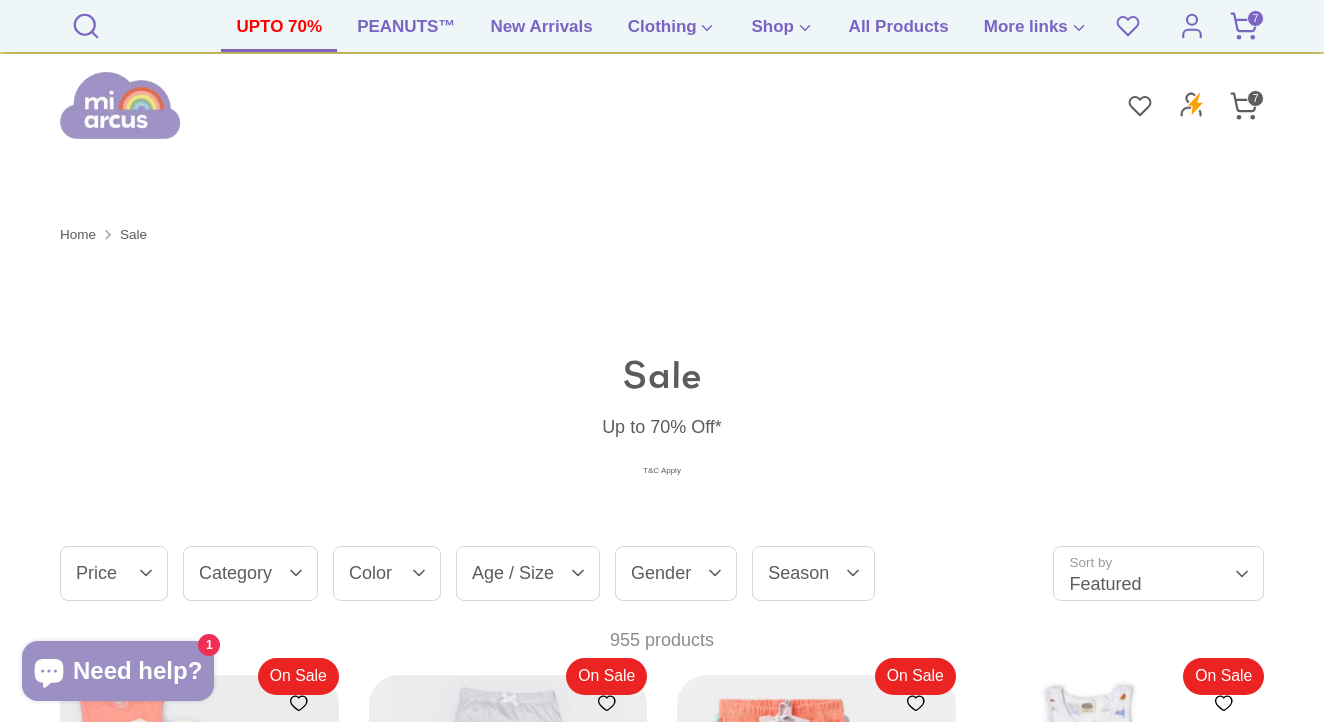 scroll, scrollTop: 560, scrollLeft: 0, axis: vertical 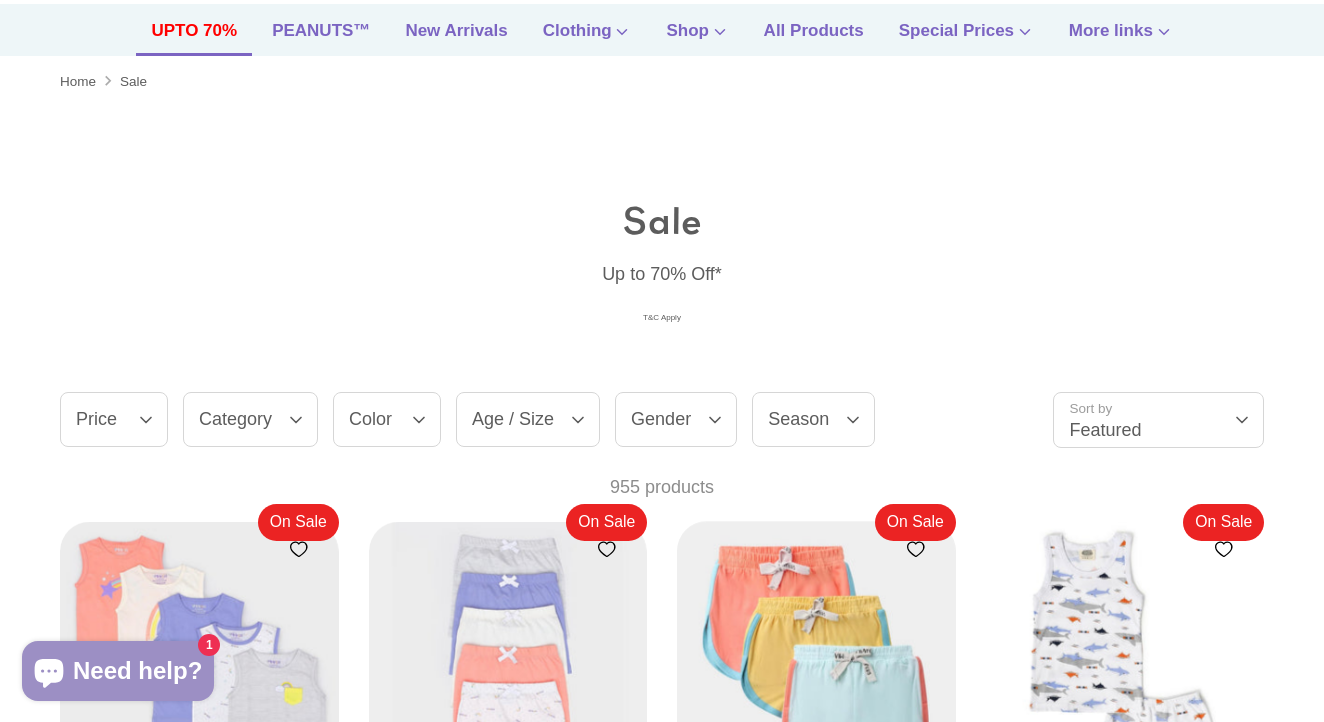 click on "Sort by
Featured" at bounding box center (1158, 419) 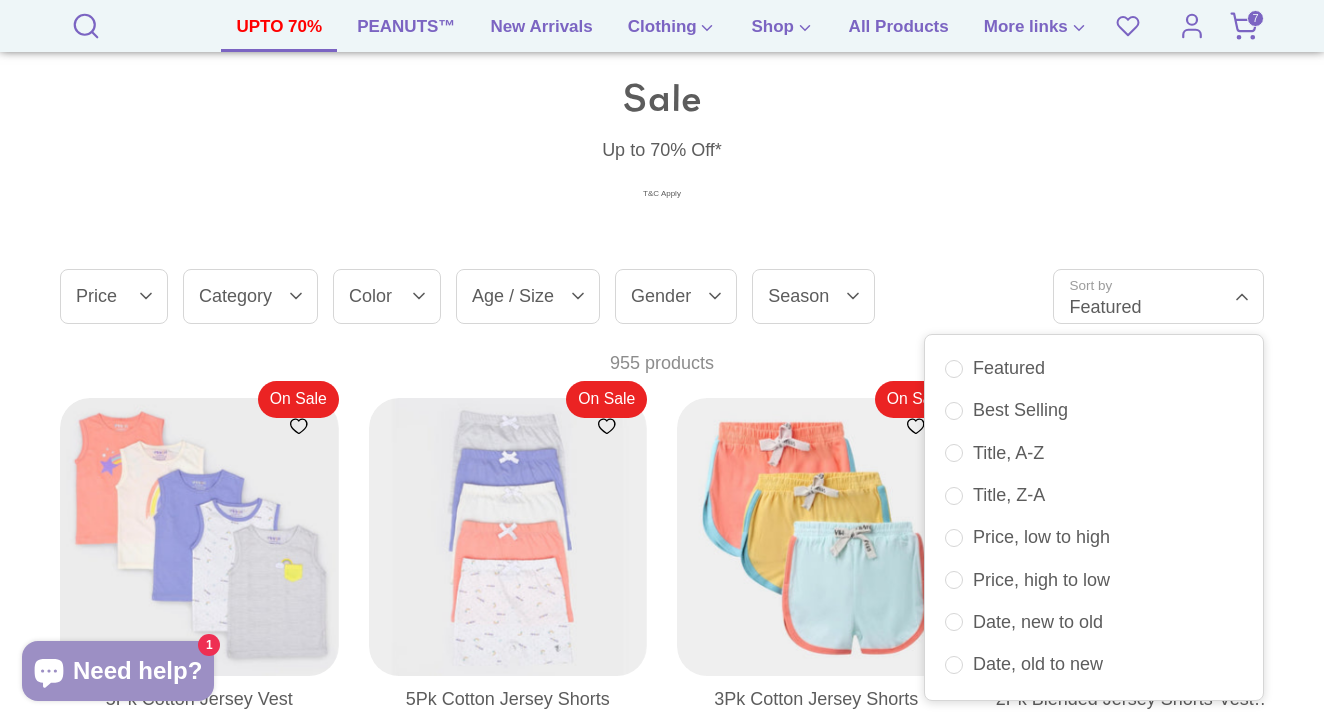 scroll, scrollTop: 277, scrollLeft: 0, axis: vertical 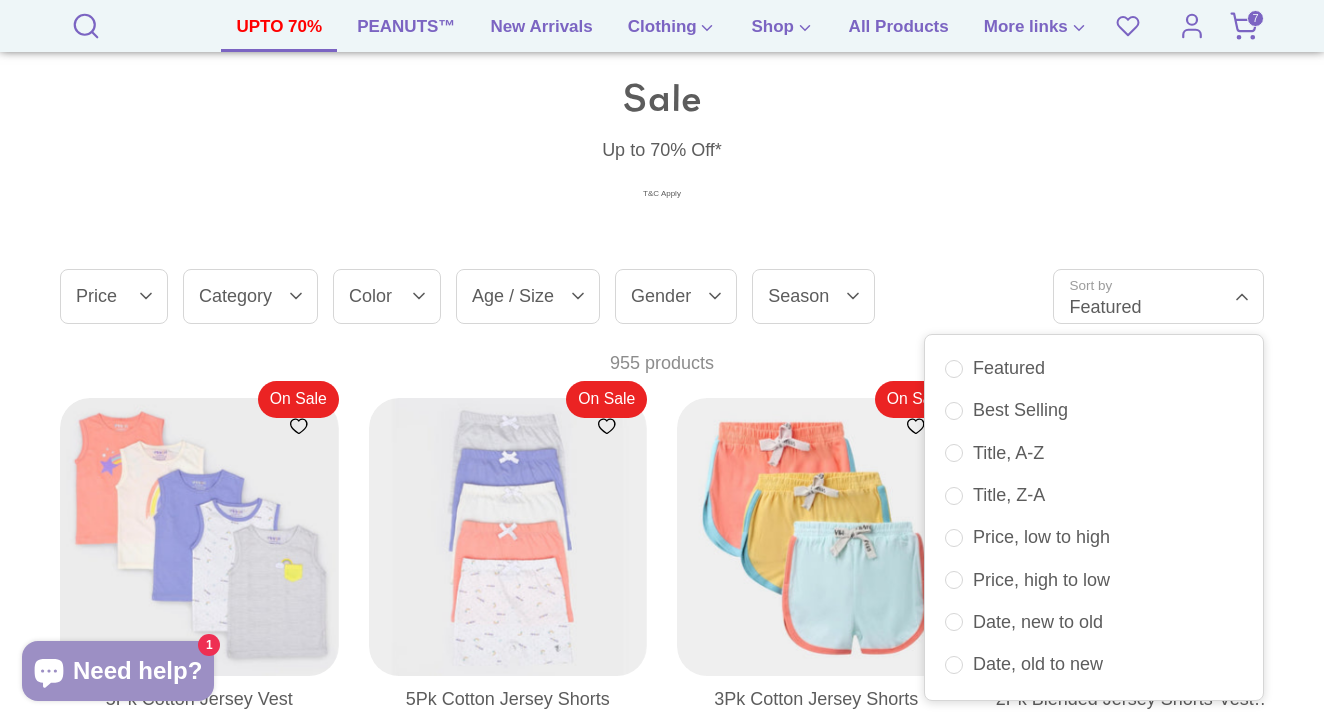 click on "Price, low to high" at bounding box center (1094, 537) 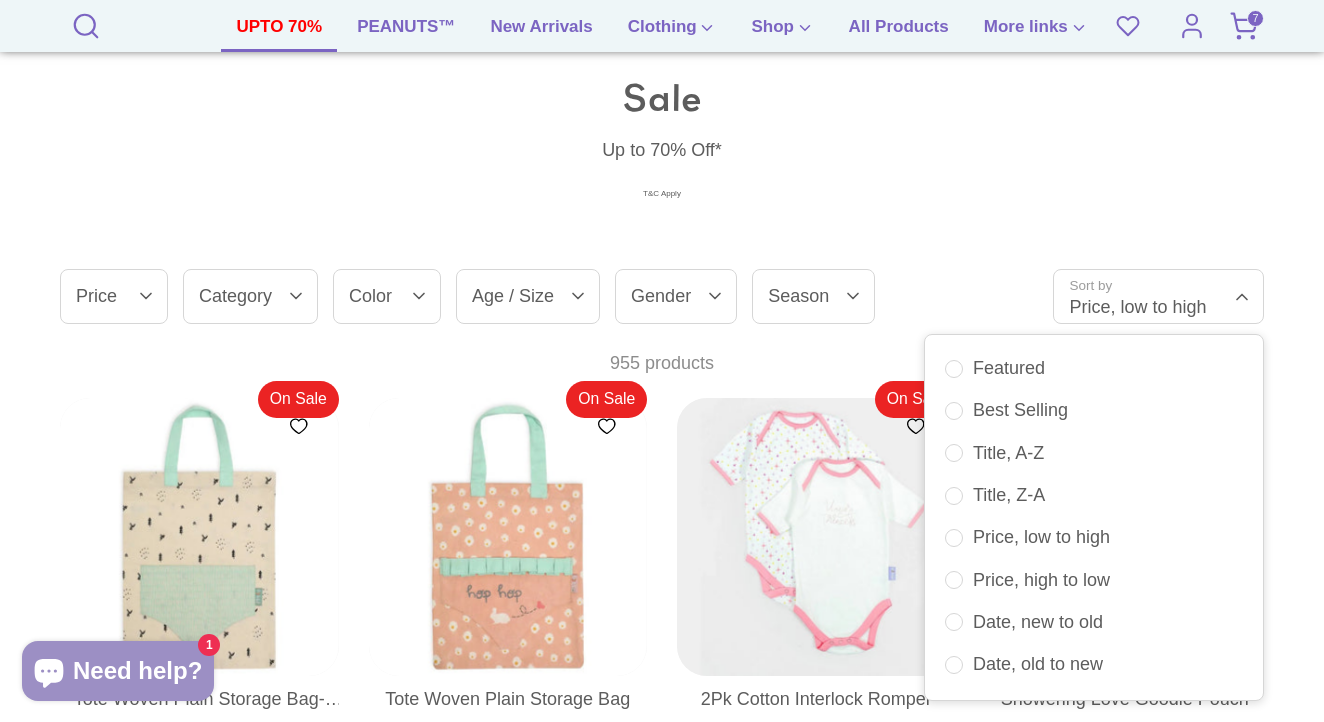 click on "T&C Apply" at bounding box center [662, 194] 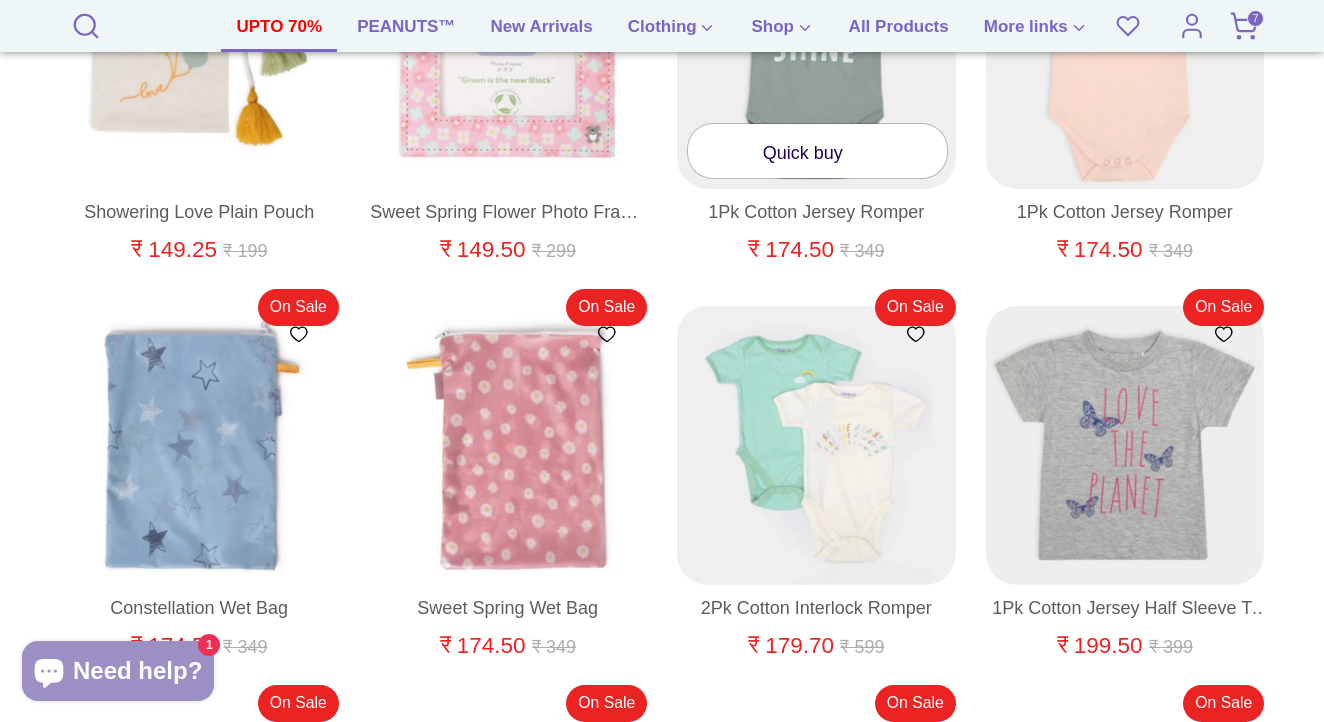 scroll, scrollTop: 1254, scrollLeft: 0, axis: vertical 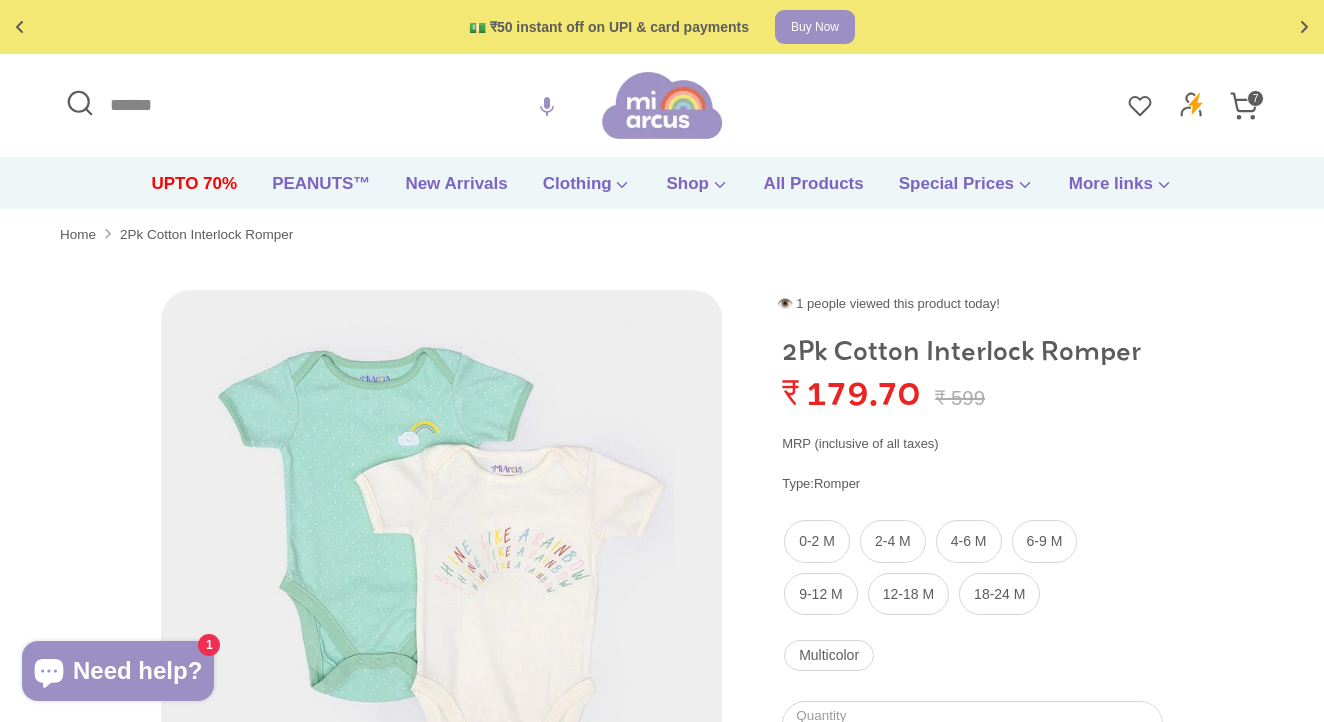 click on "7" at bounding box center (1255, 98) 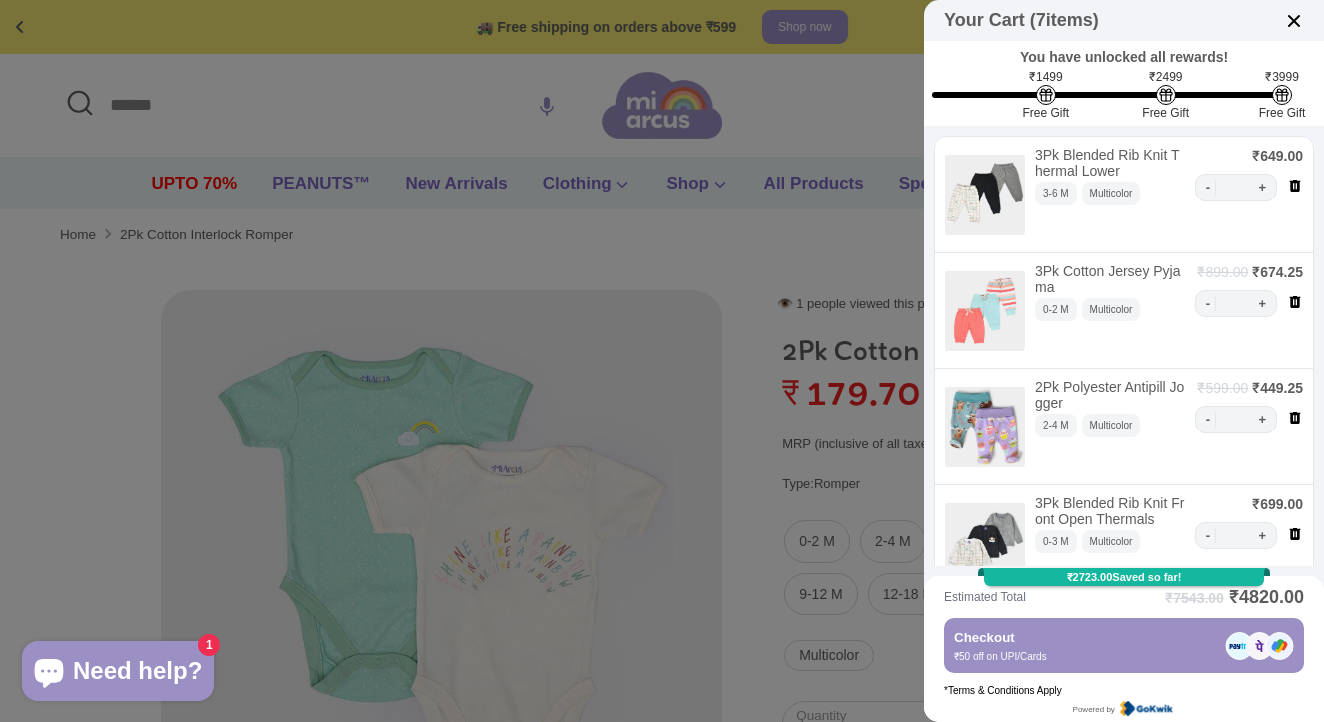 click 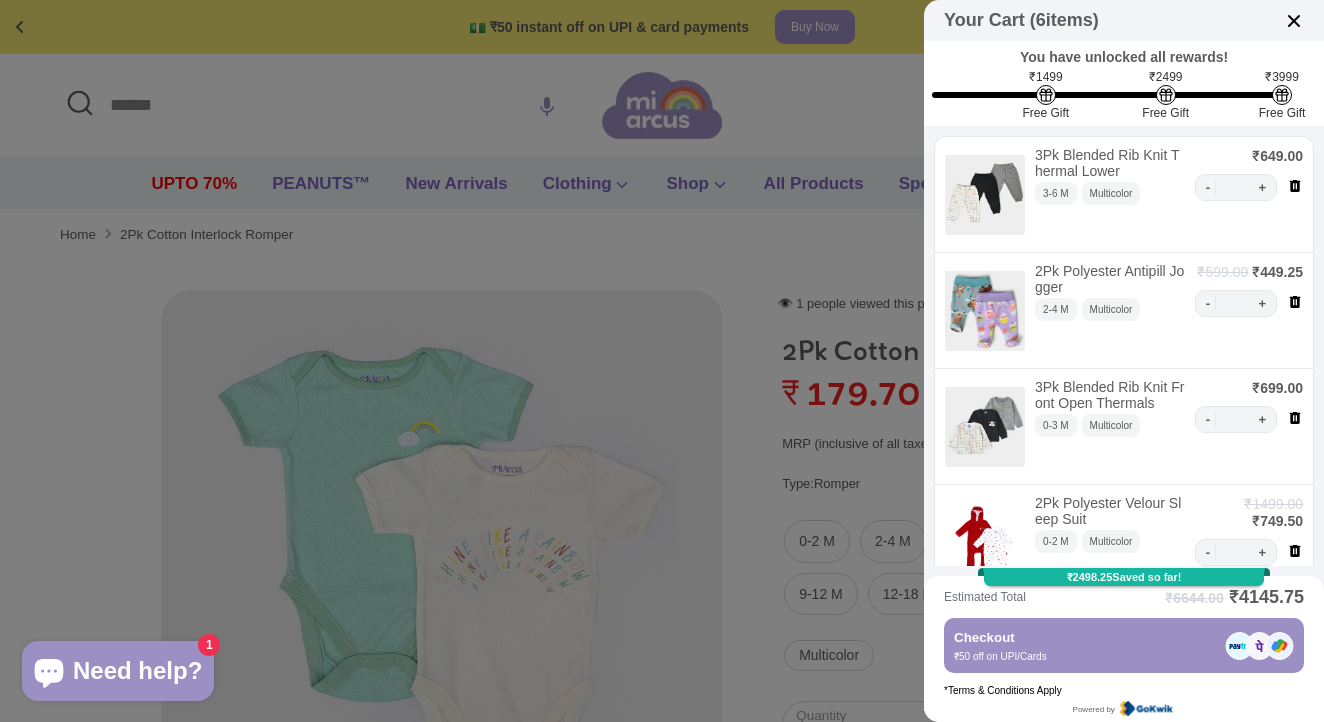 click 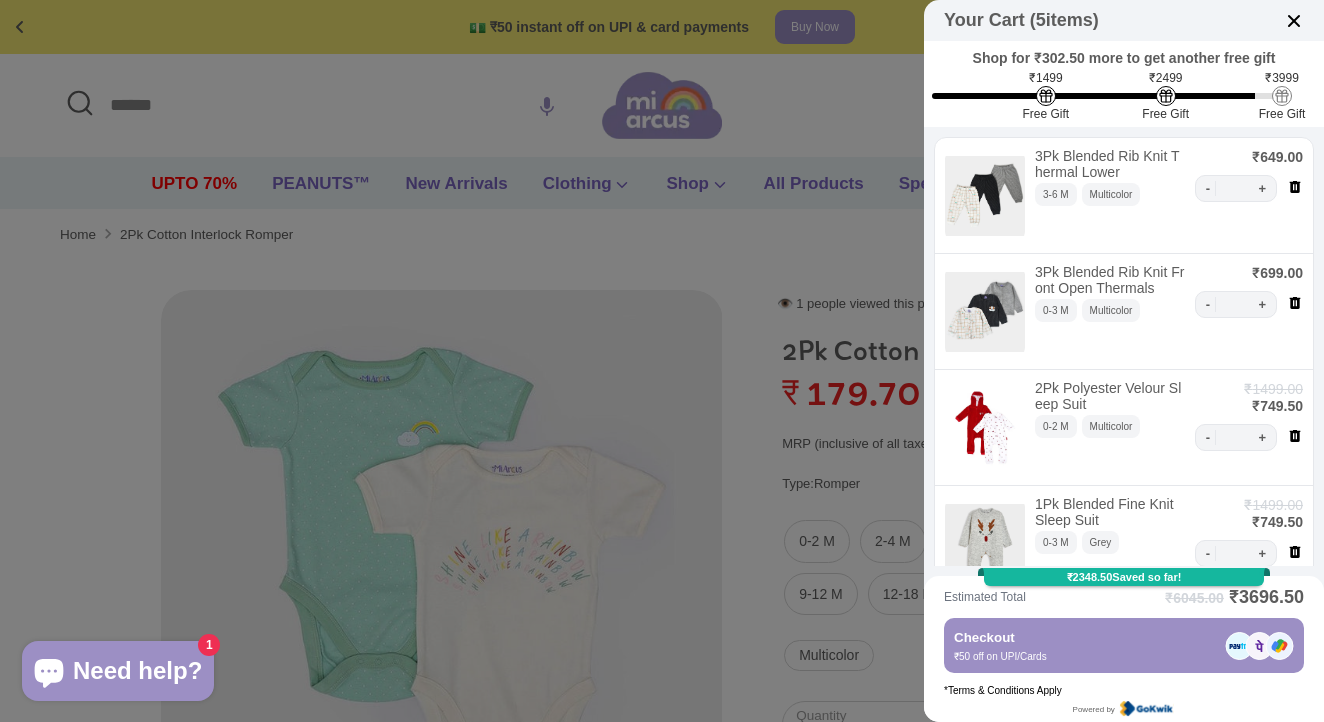 click 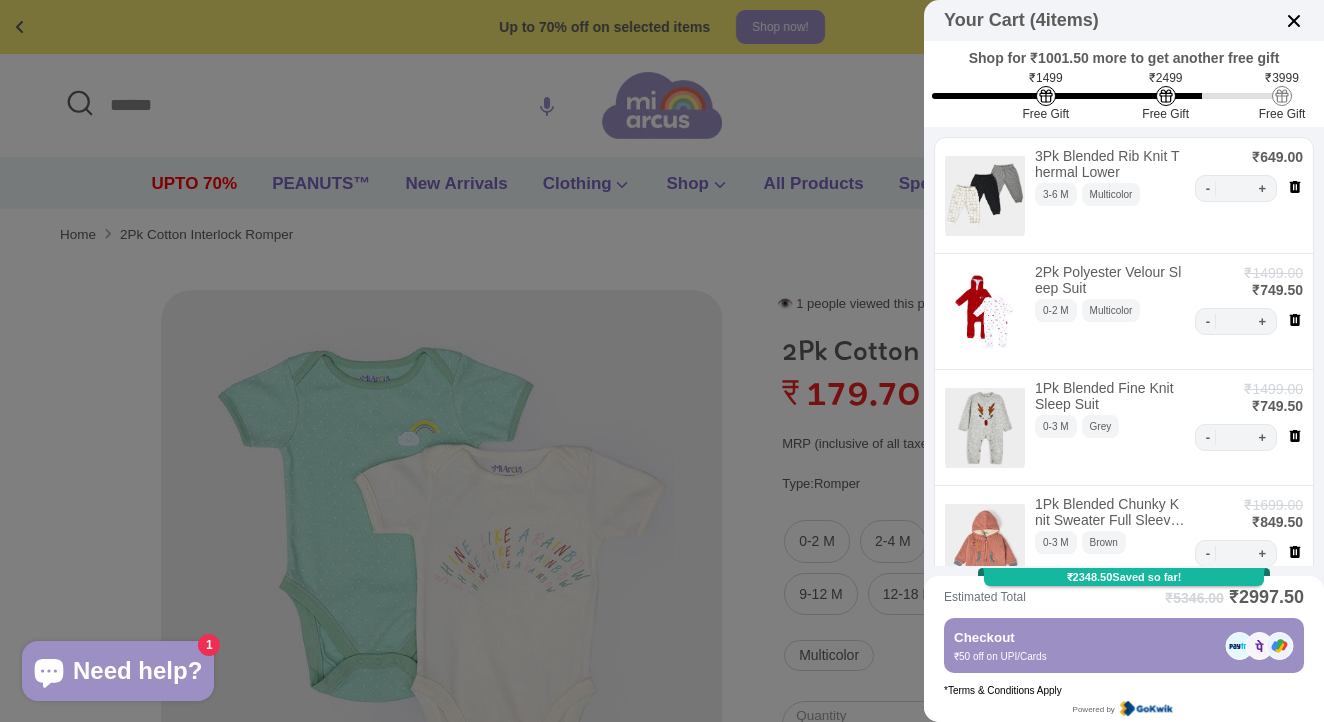click 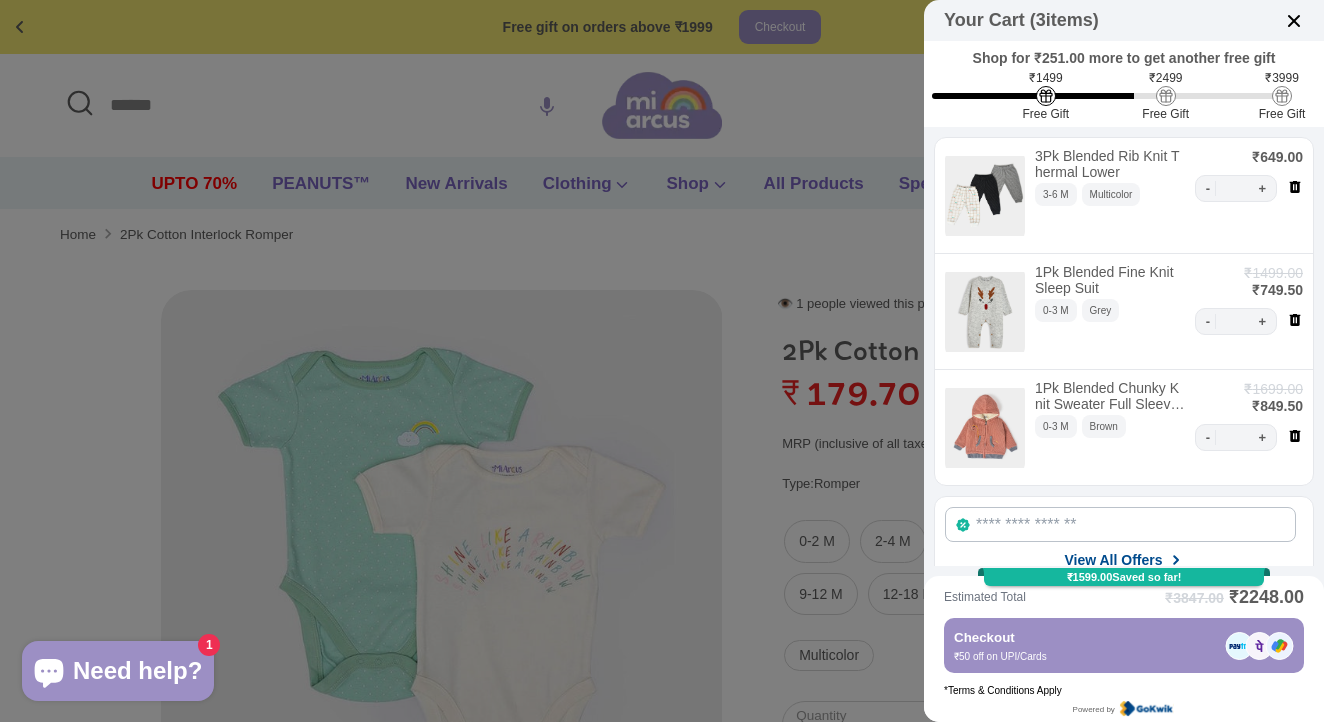 click 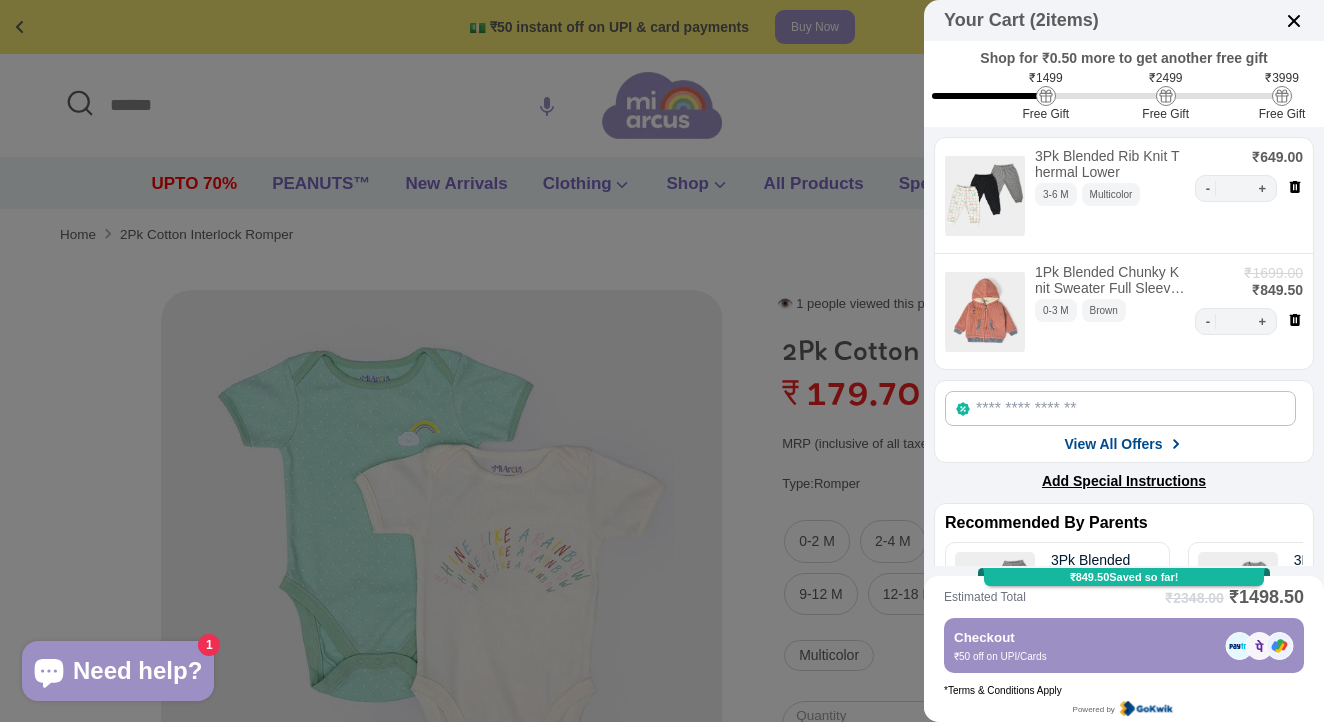 click 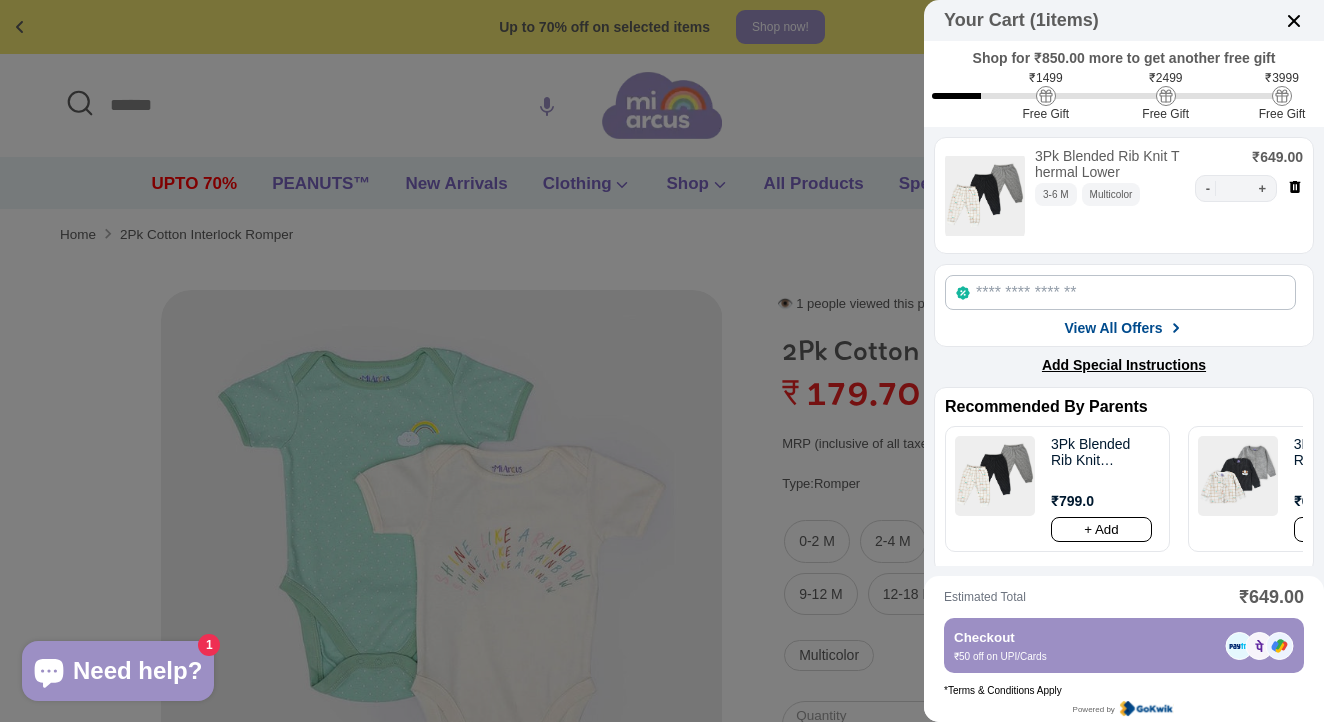 click 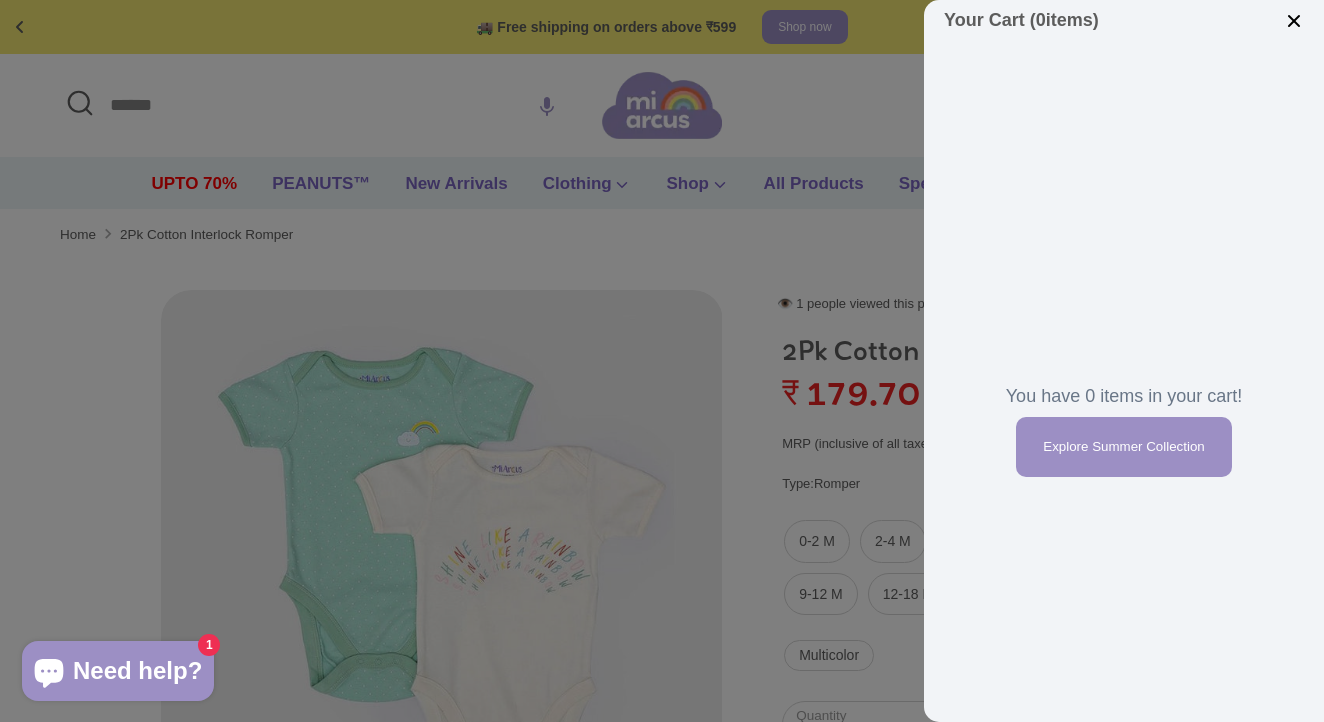 click at bounding box center [1294, 21] 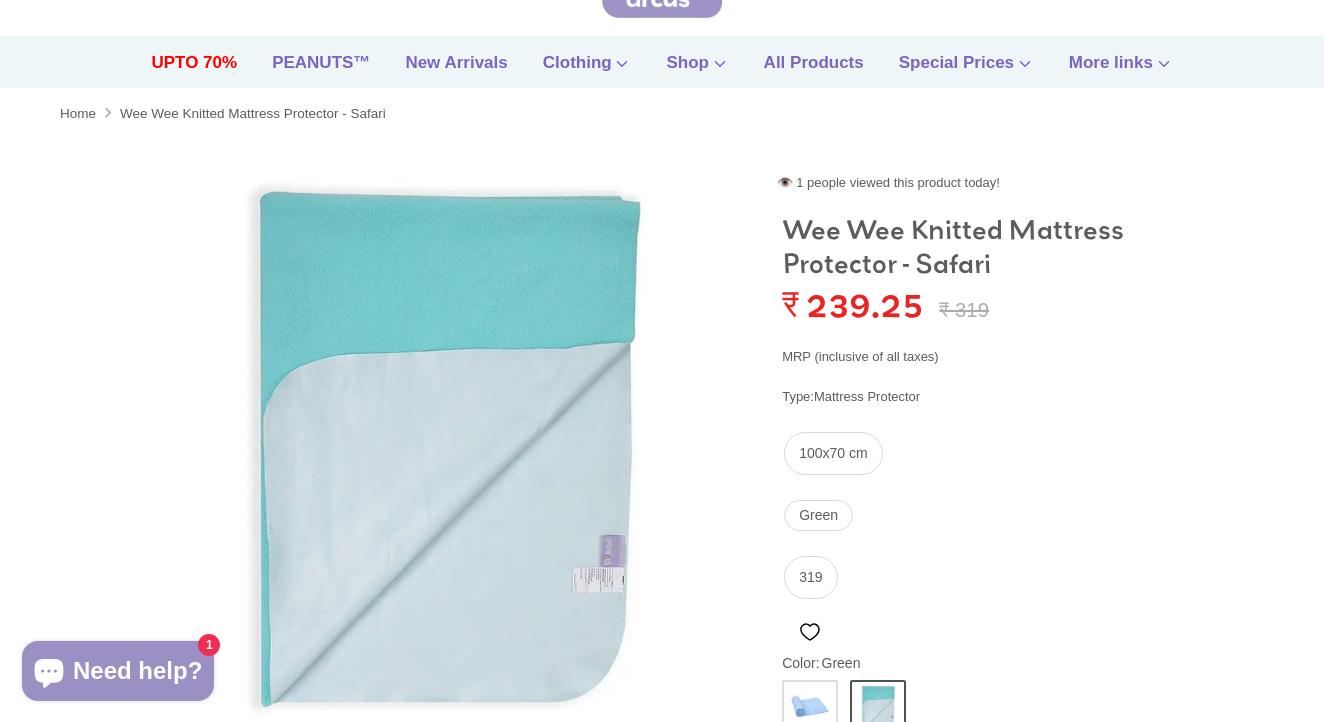 scroll, scrollTop: 121, scrollLeft: 1, axis: both 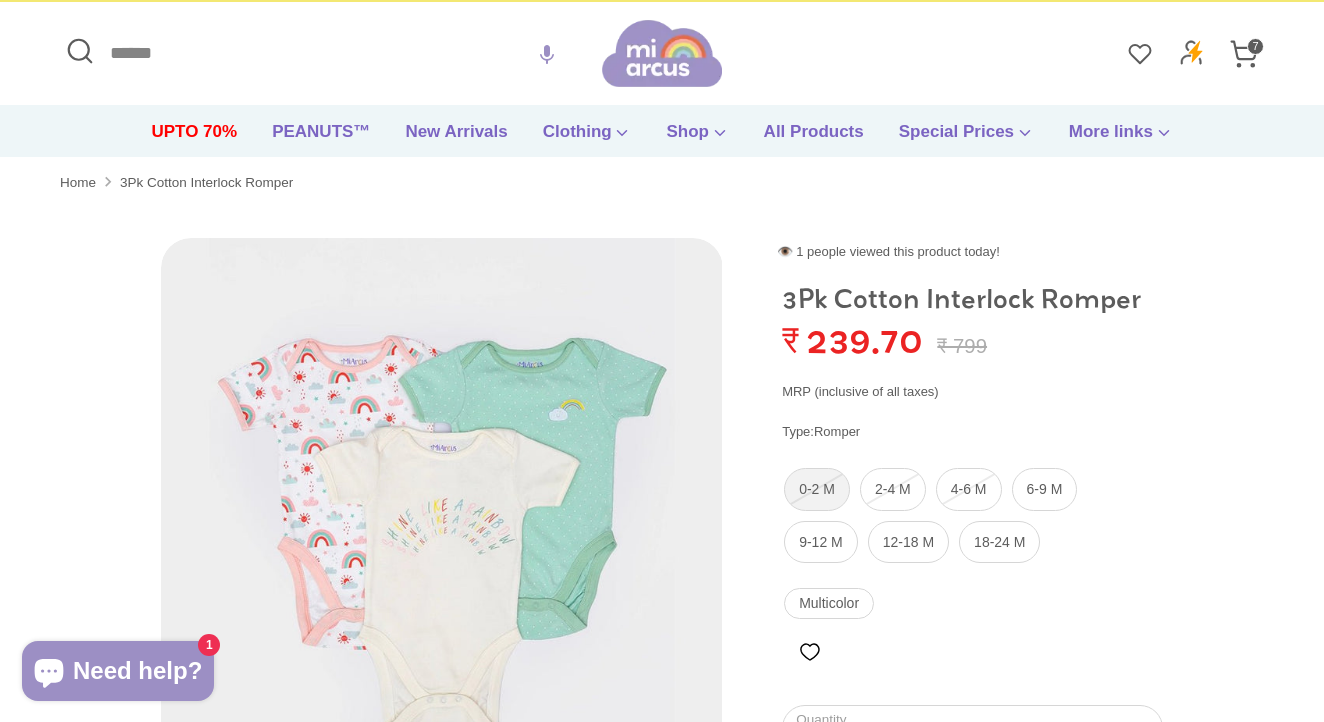 click on "0-2 M" at bounding box center (817, 489) 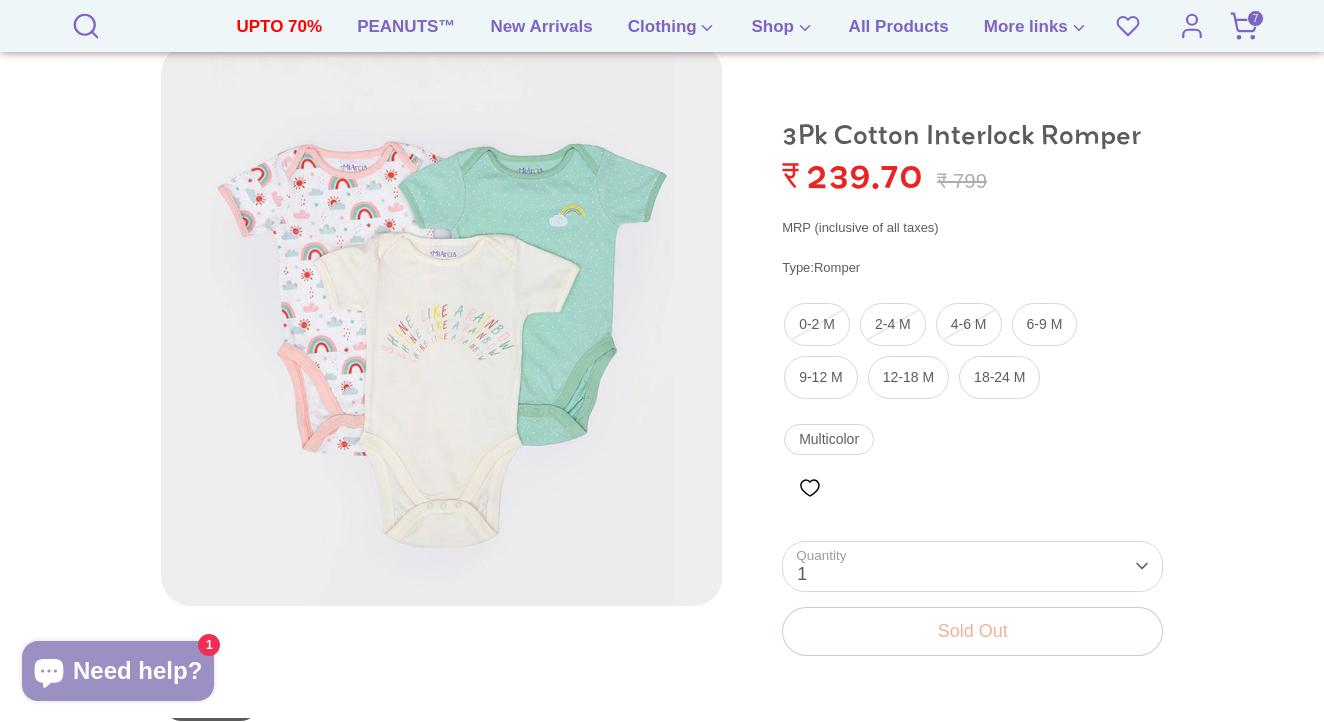 scroll, scrollTop: 332, scrollLeft: 0, axis: vertical 